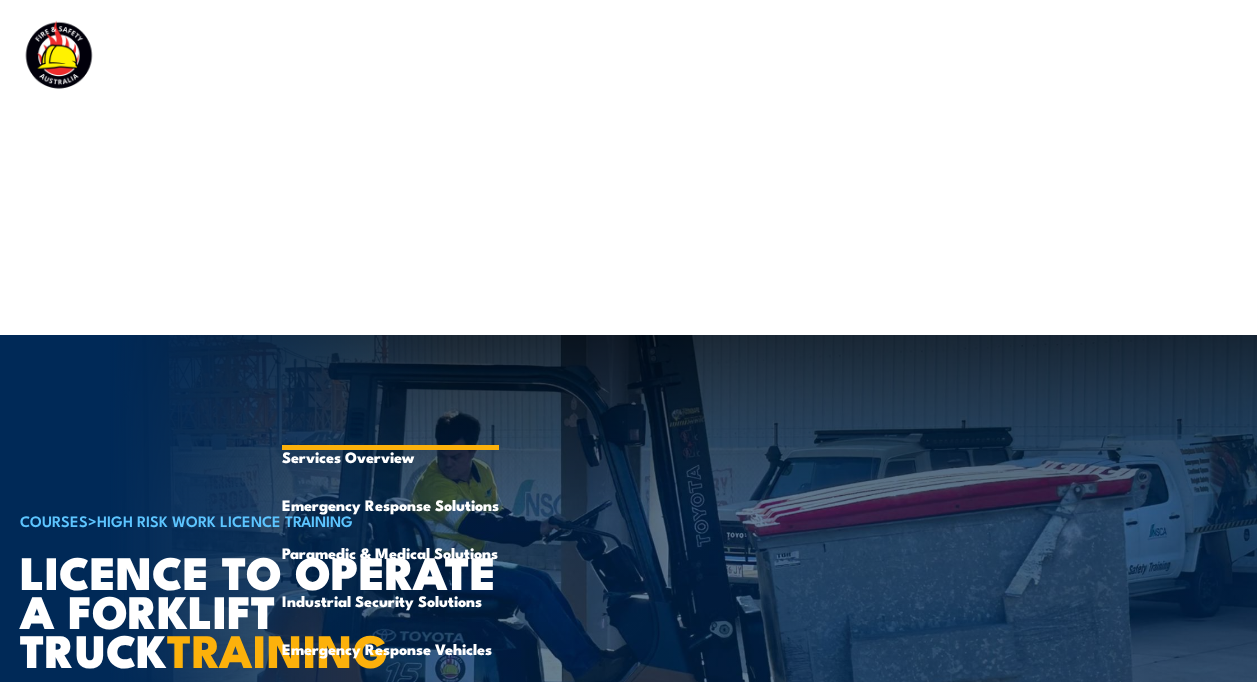 scroll, scrollTop: 0, scrollLeft: 0, axis: both 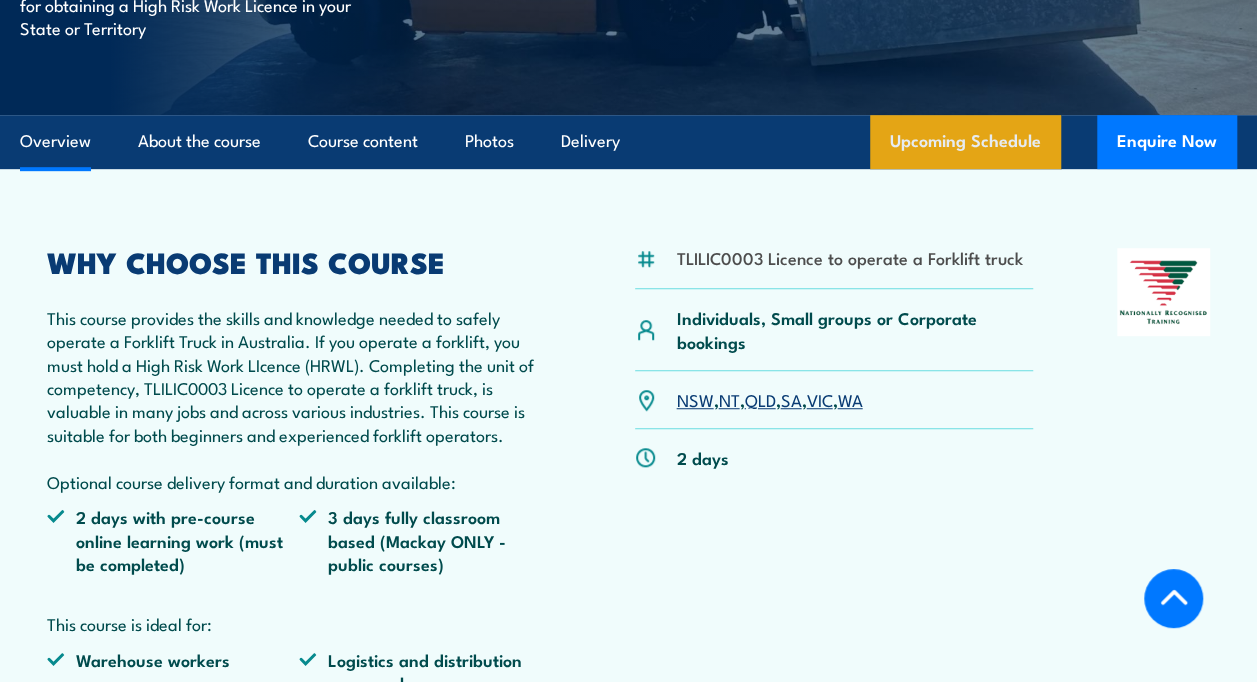 click on "Upcoming Schedule" at bounding box center (965, 142) 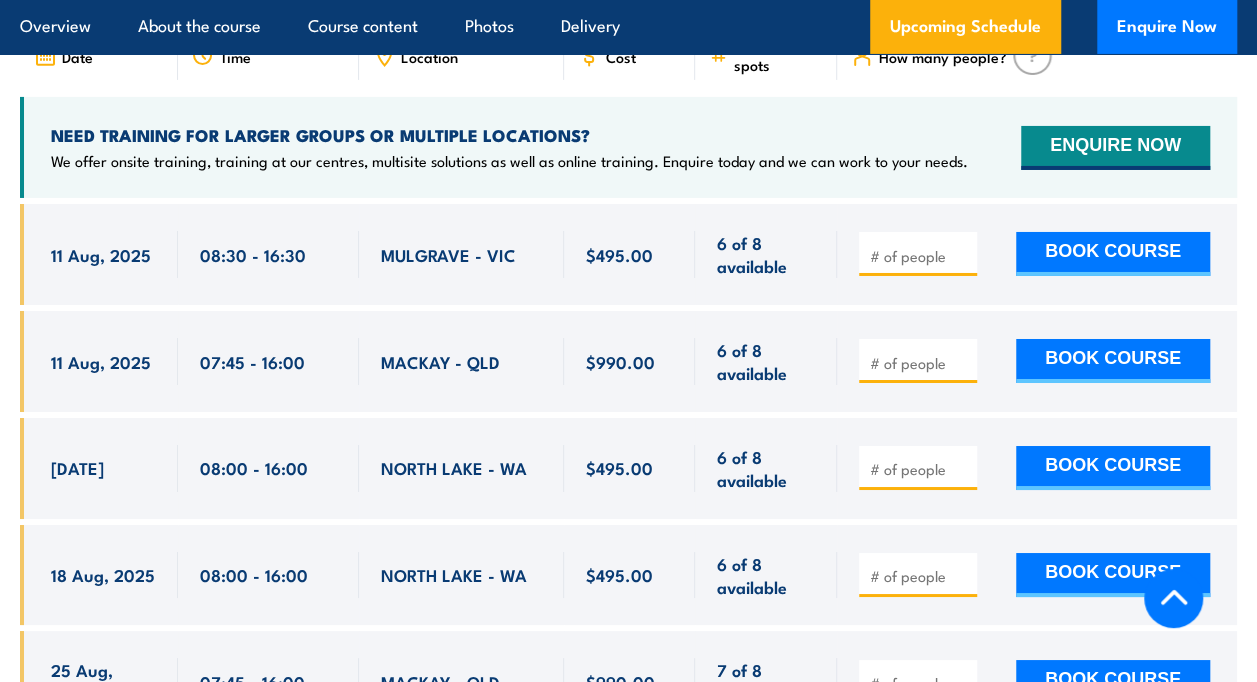 scroll, scrollTop: 2996, scrollLeft: 0, axis: vertical 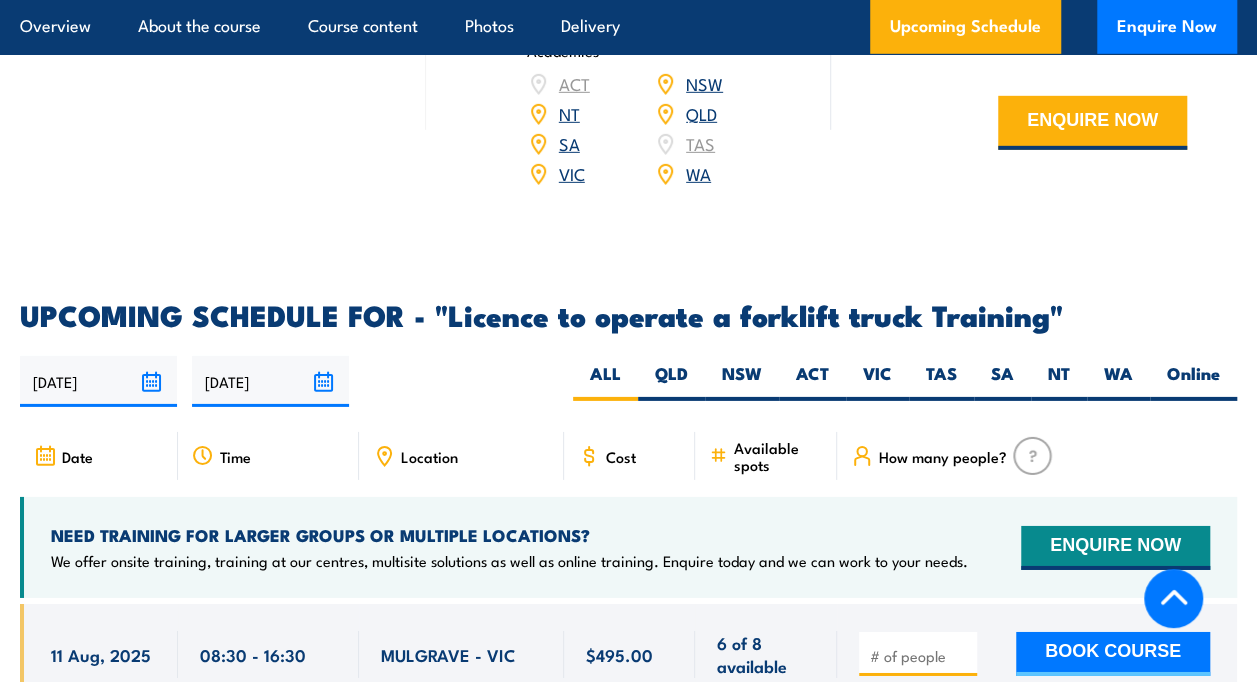 click on "QLD" at bounding box center (701, 113) 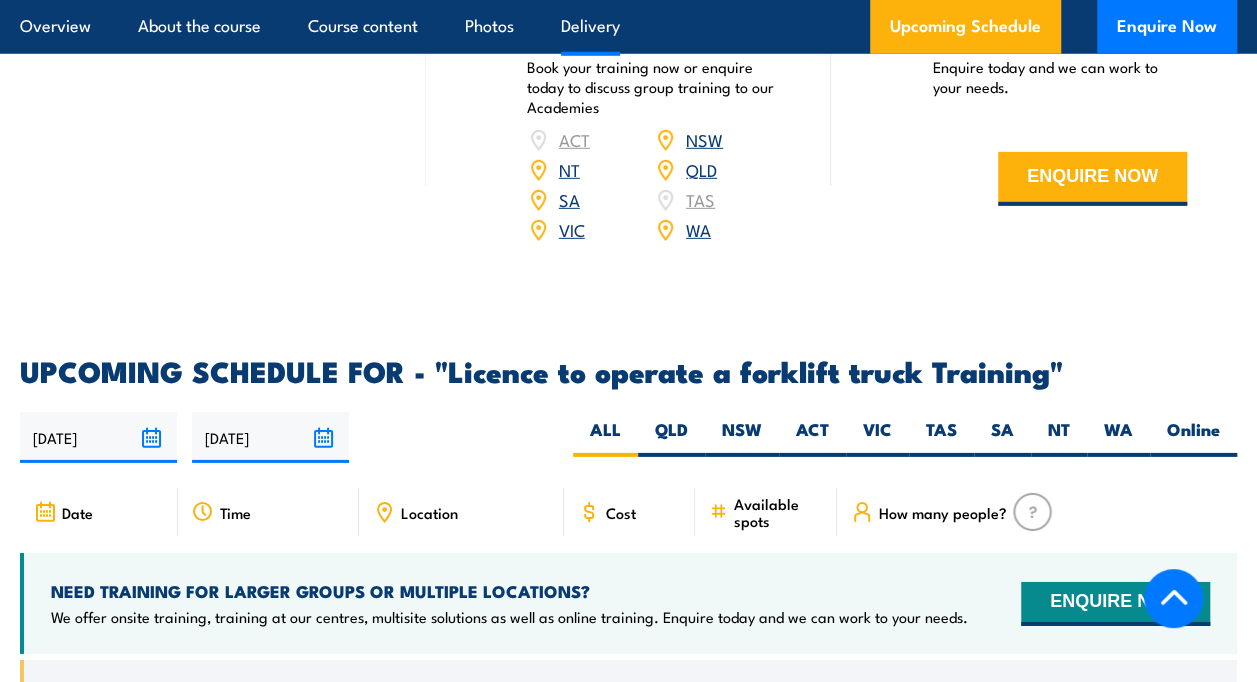 scroll, scrollTop: 2896, scrollLeft: 0, axis: vertical 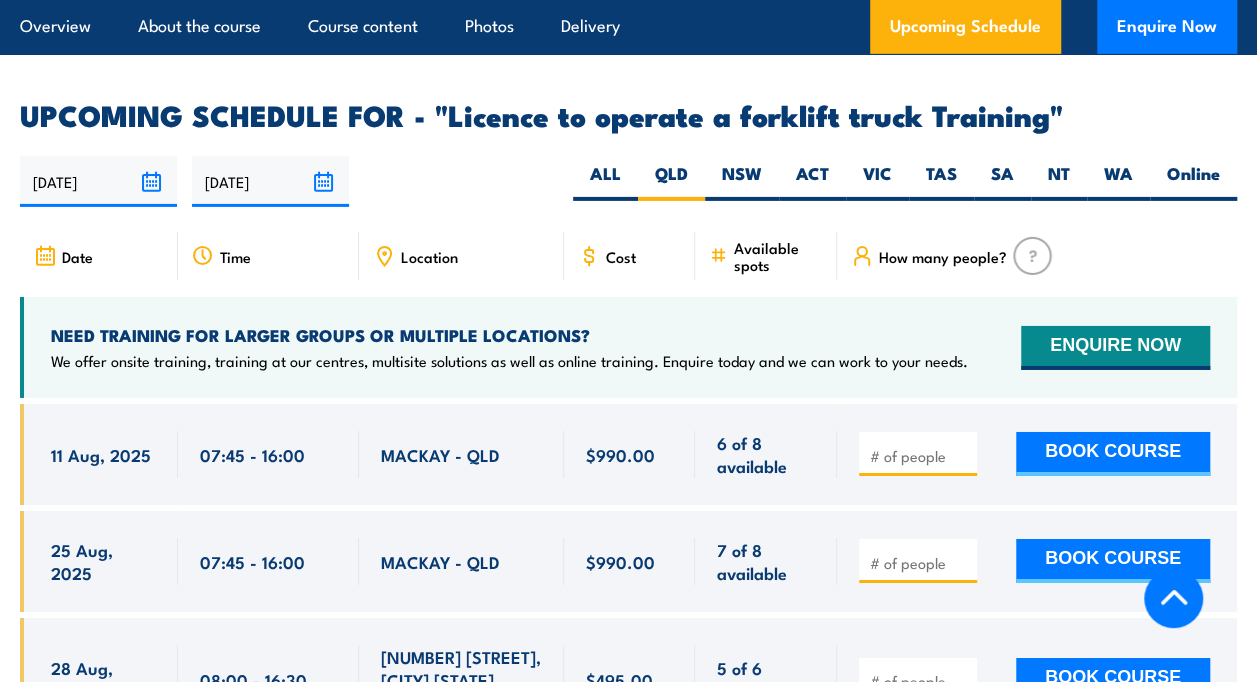 click at bounding box center (1032, 256) 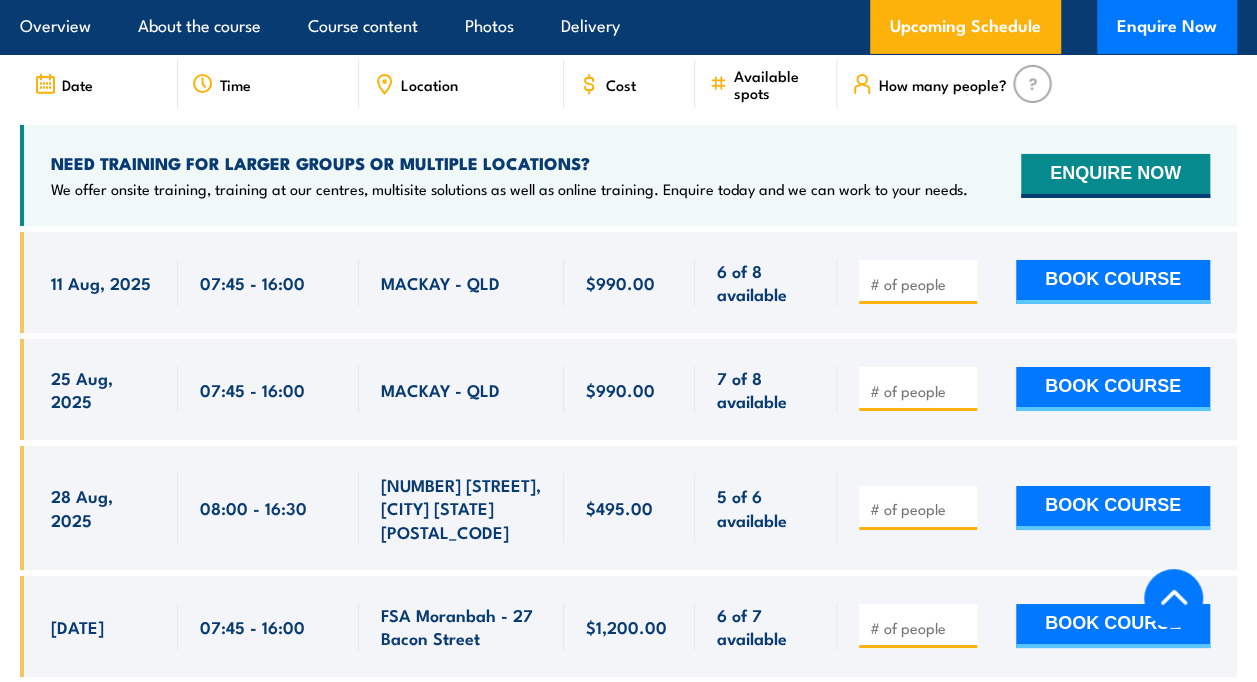 scroll, scrollTop: 3396, scrollLeft: 0, axis: vertical 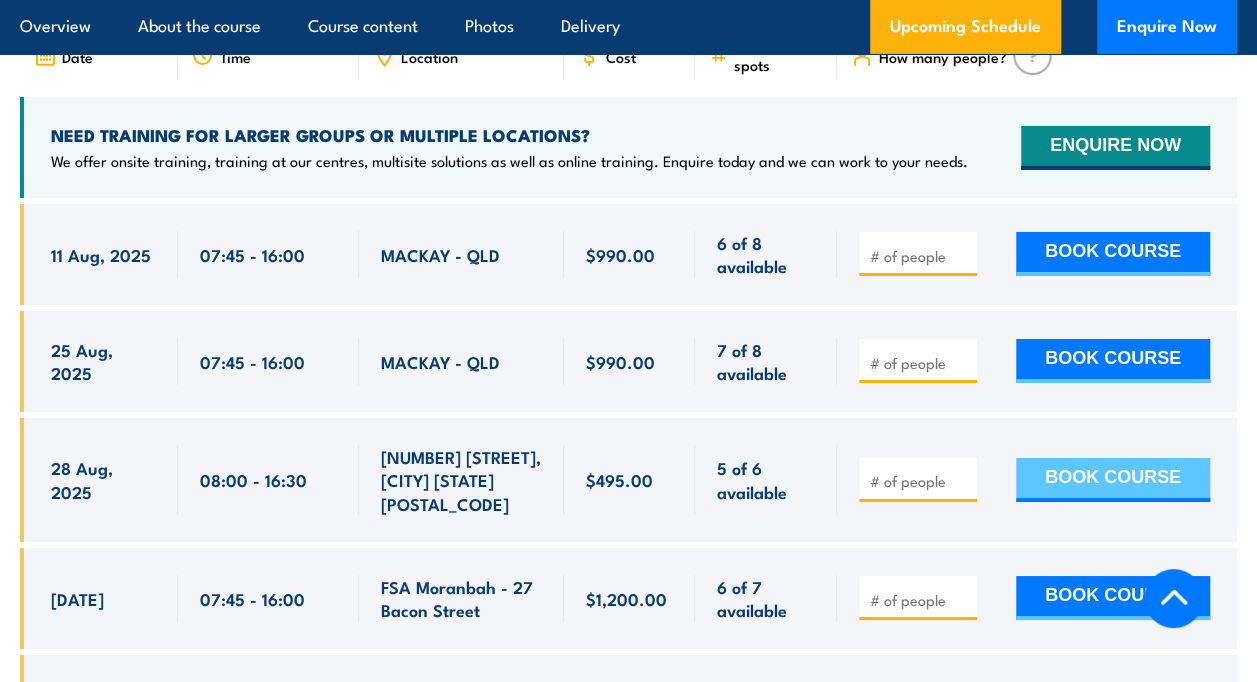 click on "BOOK COURSE" at bounding box center (1113, 480) 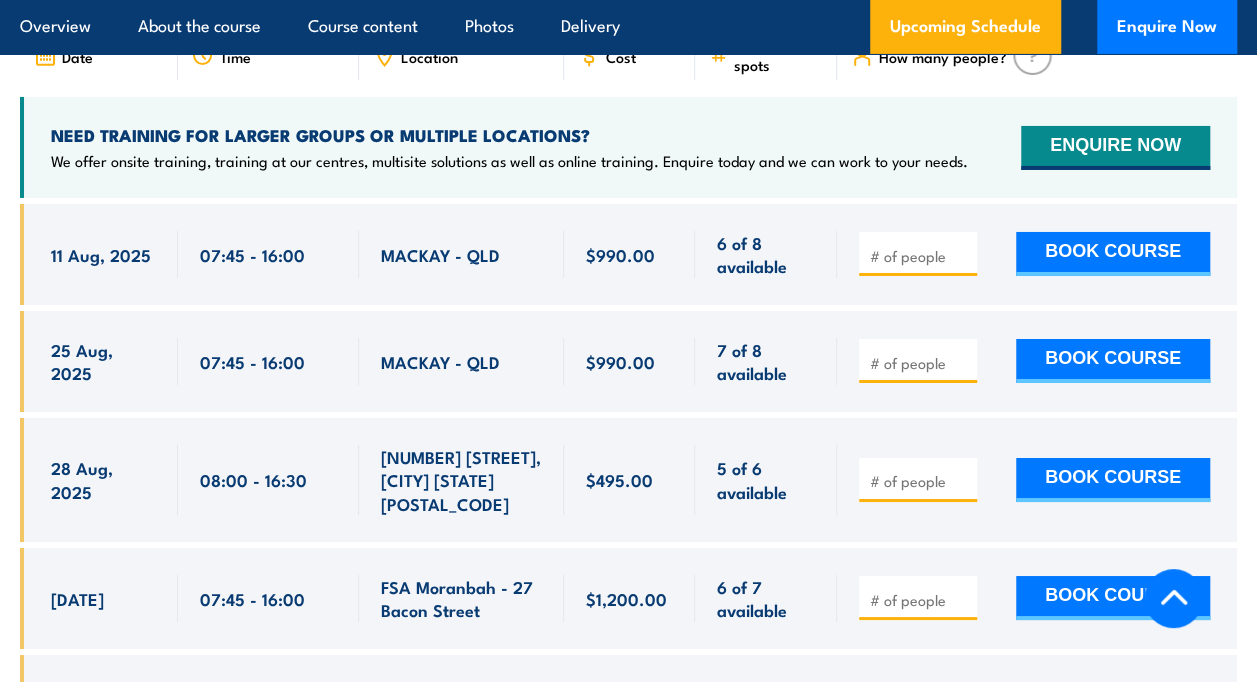 click at bounding box center [920, 481] 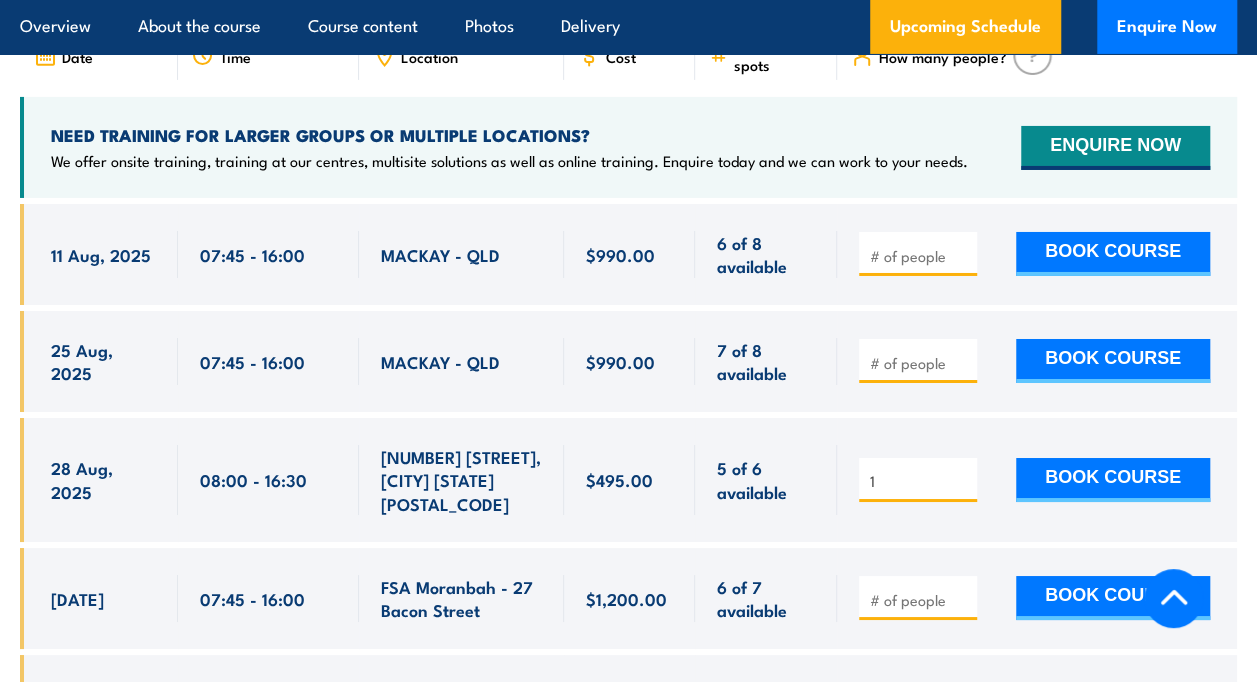type on "1" 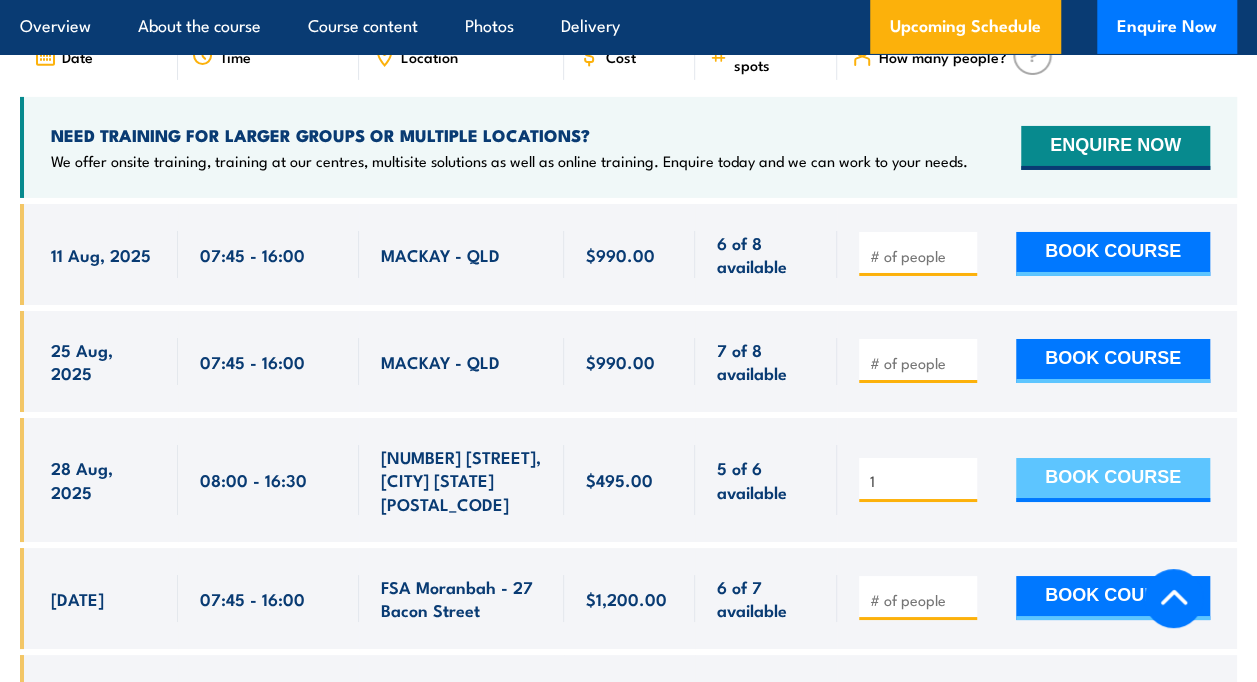 click on "BOOK COURSE" at bounding box center [1113, 480] 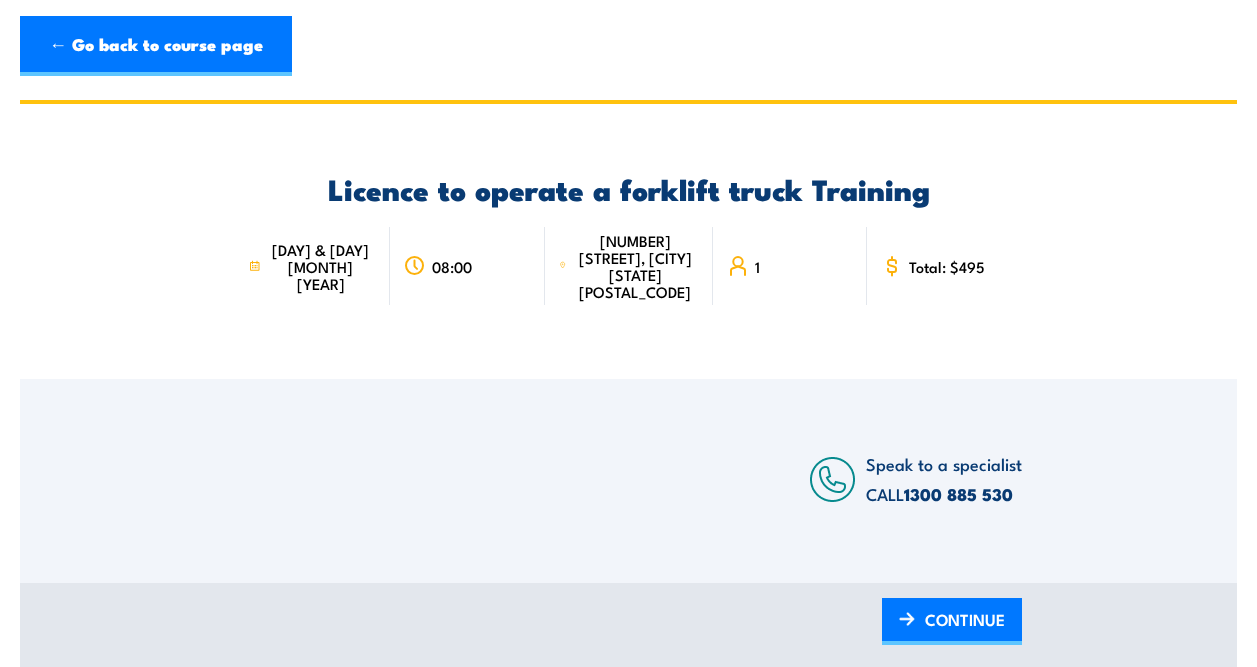 scroll, scrollTop: 0, scrollLeft: 0, axis: both 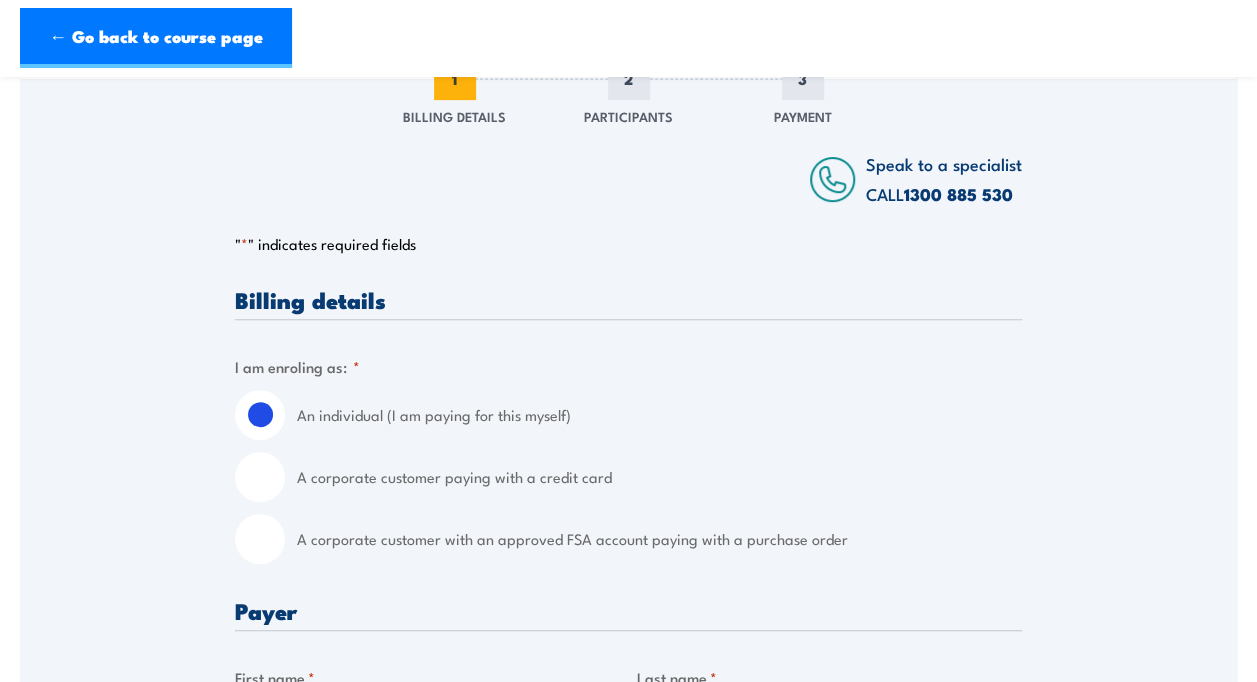 click on "A corporate customer paying with a credit card" at bounding box center (260, 477) 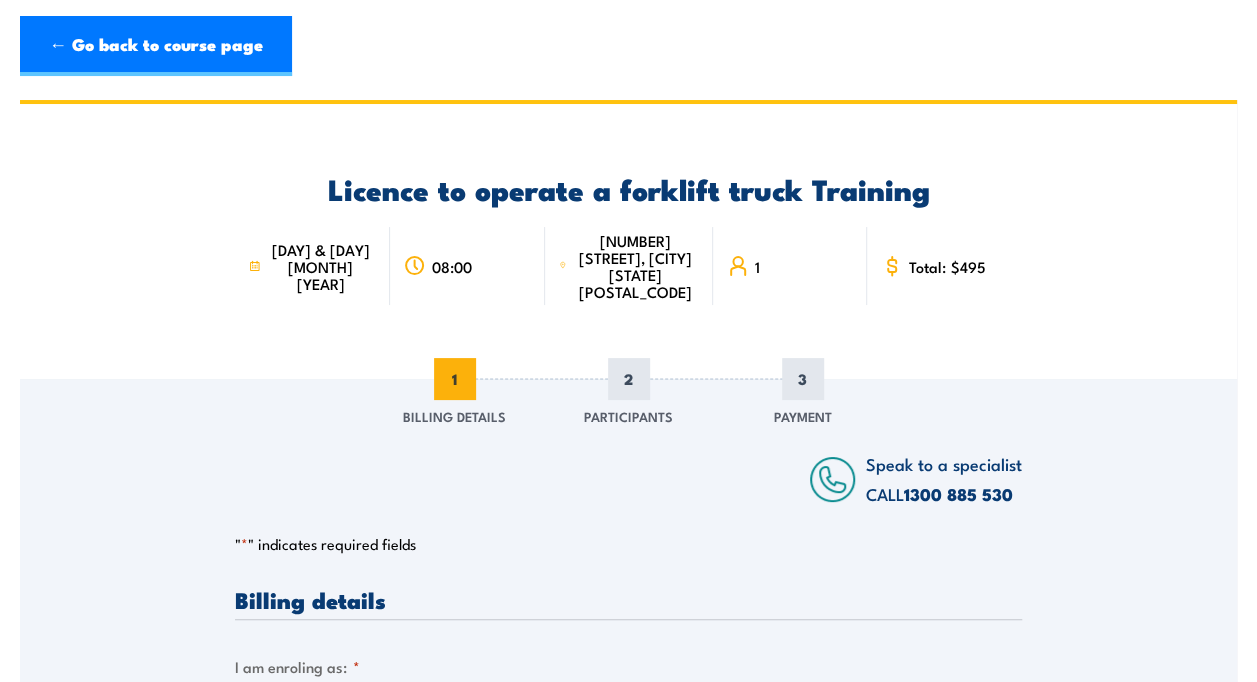 scroll, scrollTop: 0, scrollLeft: 0, axis: both 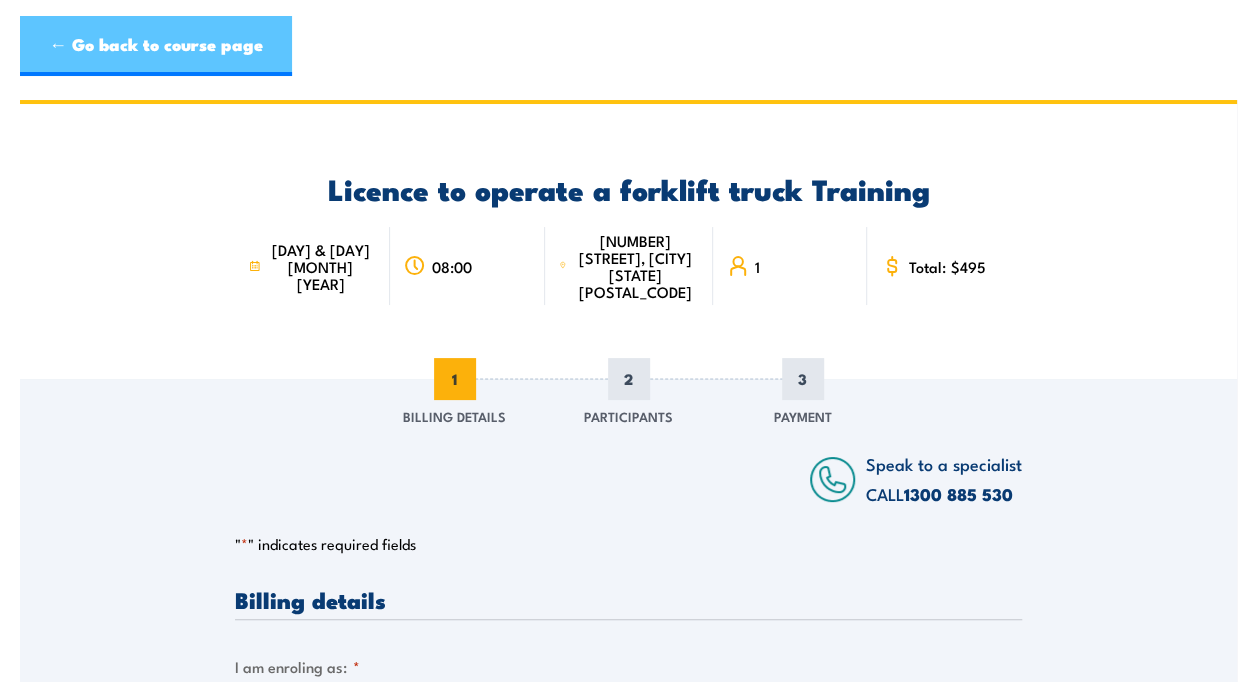 click on "← Go back to course page" at bounding box center (156, 46) 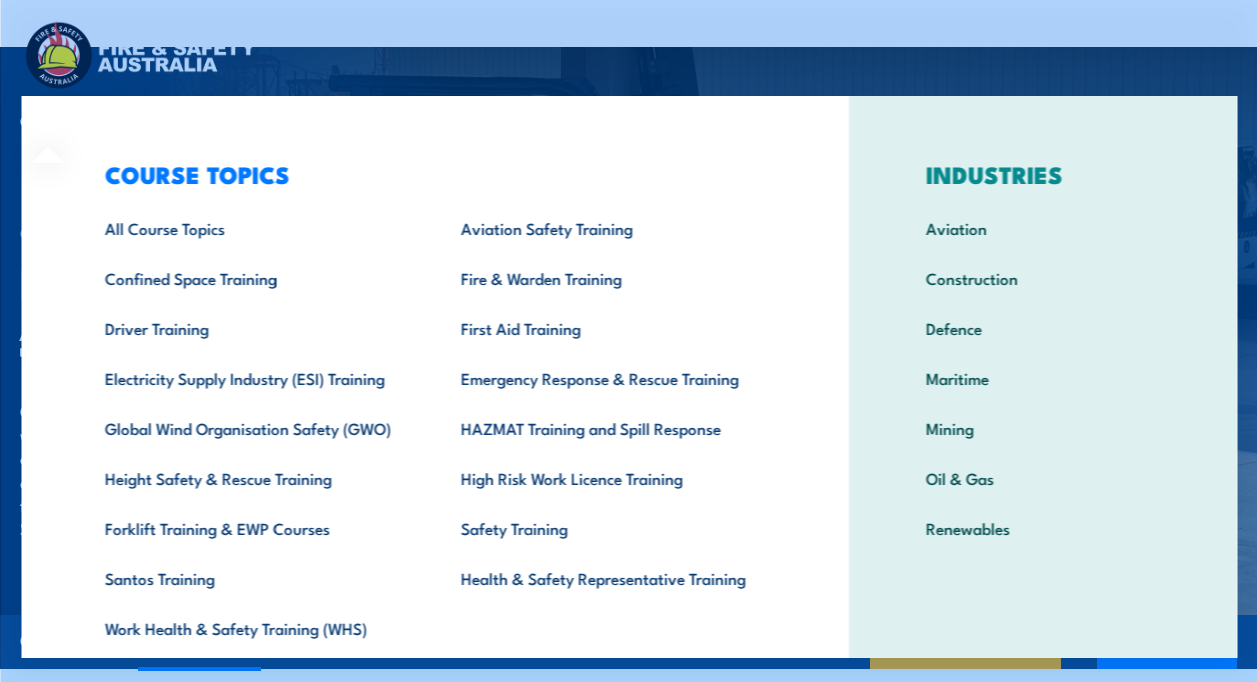 scroll, scrollTop: 2532, scrollLeft: 0, axis: vertical 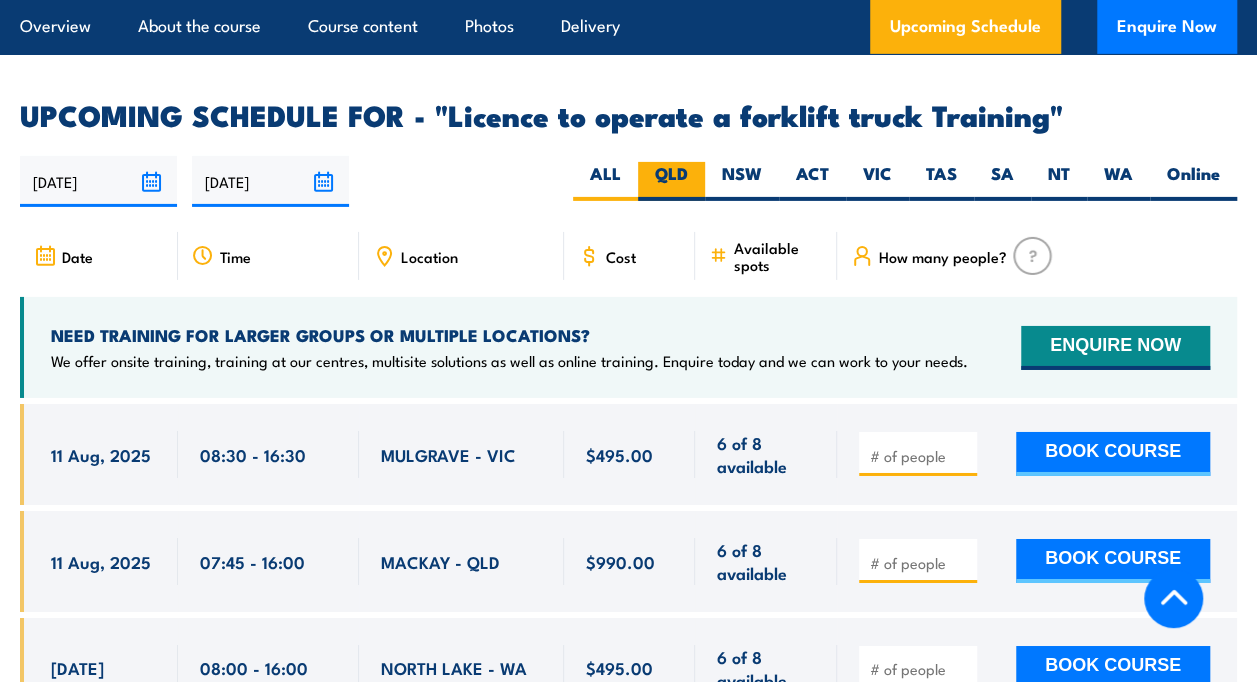 click on "QLD" at bounding box center (671, 181) 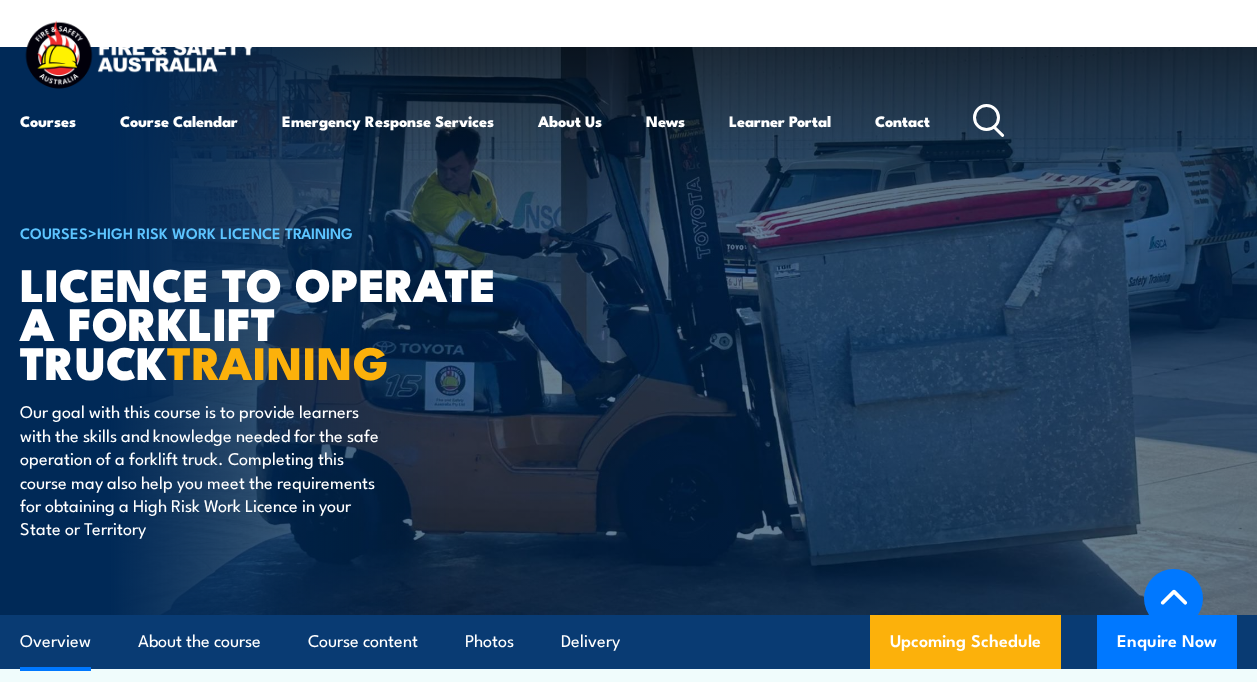 scroll, scrollTop: 1784, scrollLeft: 0, axis: vertical 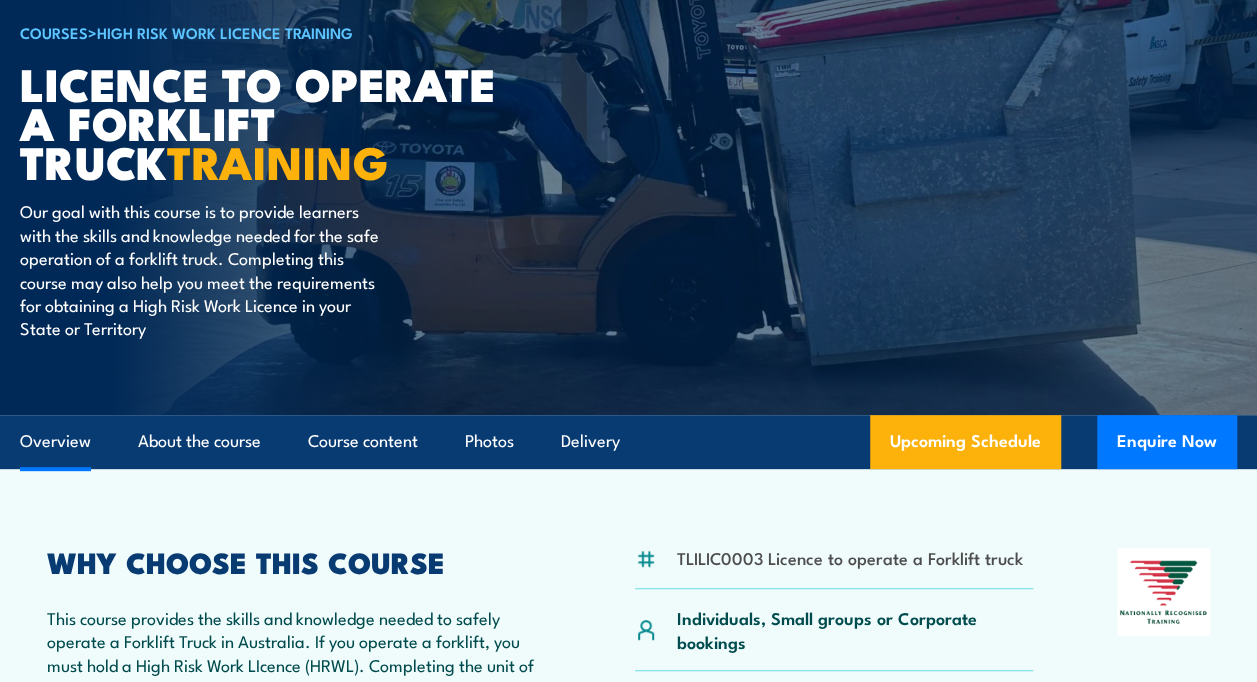 click on "Overview" at bounding box center (55, 441) 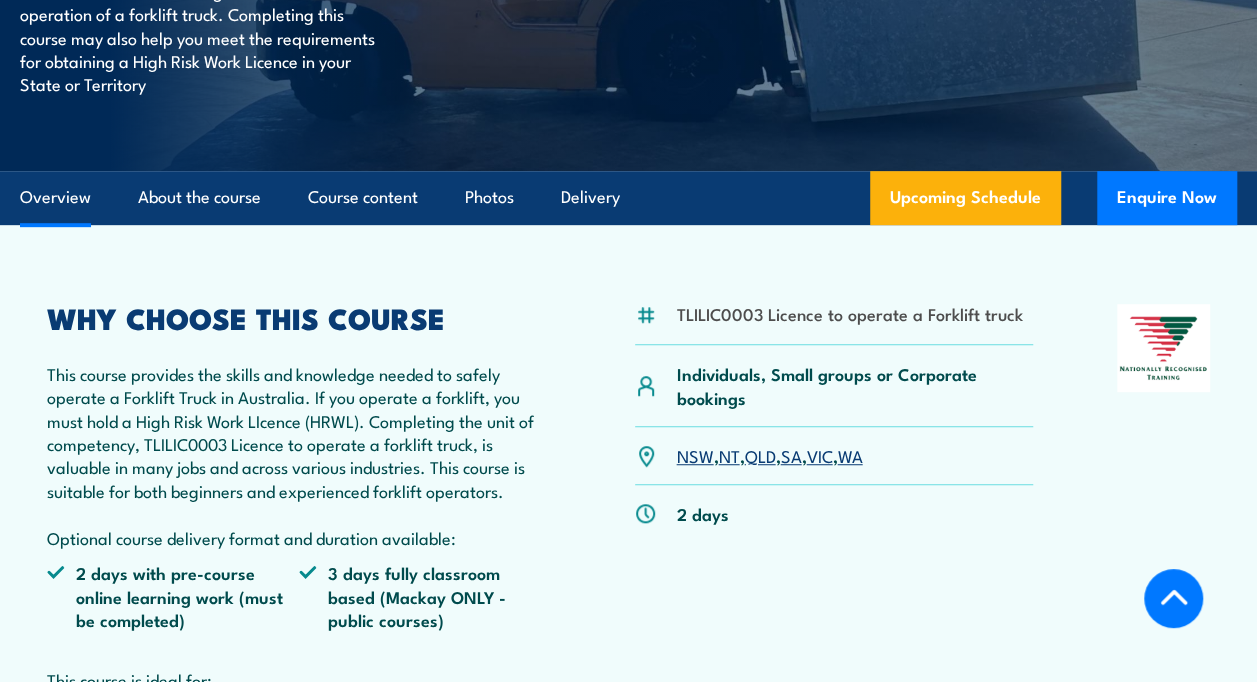 scroll, scrollTop: 544, scrollLeft: 0, axis: vertical 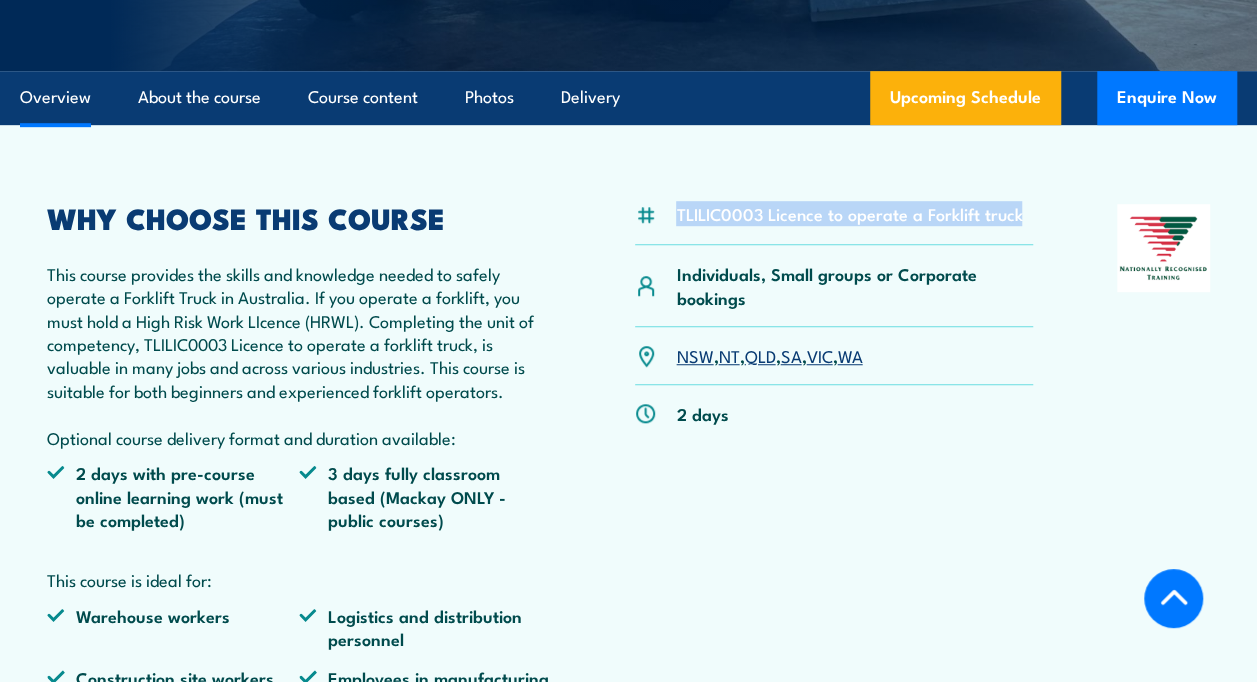 drag, startPoint x: 1016, startPoint y: 217, endPoint x: 676, endPoint y: 234, distance: 340.42474 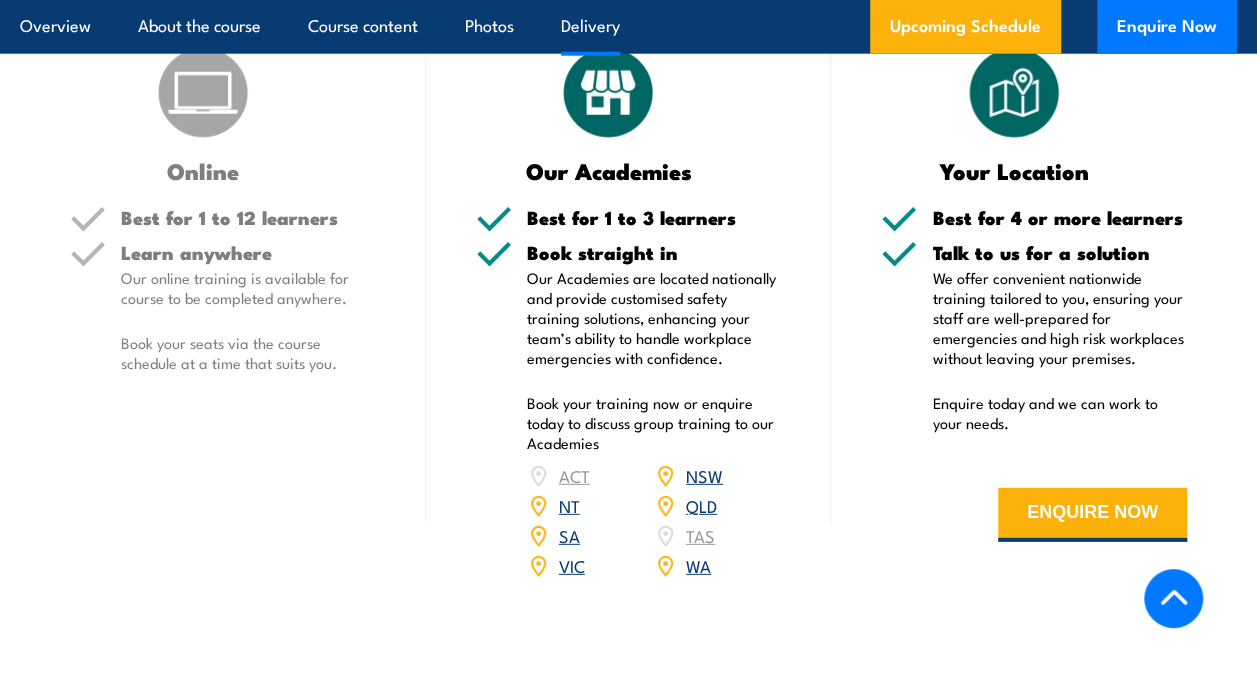 scroll, scrollTop: 2644, scrollLeft: 0, axis: vertical 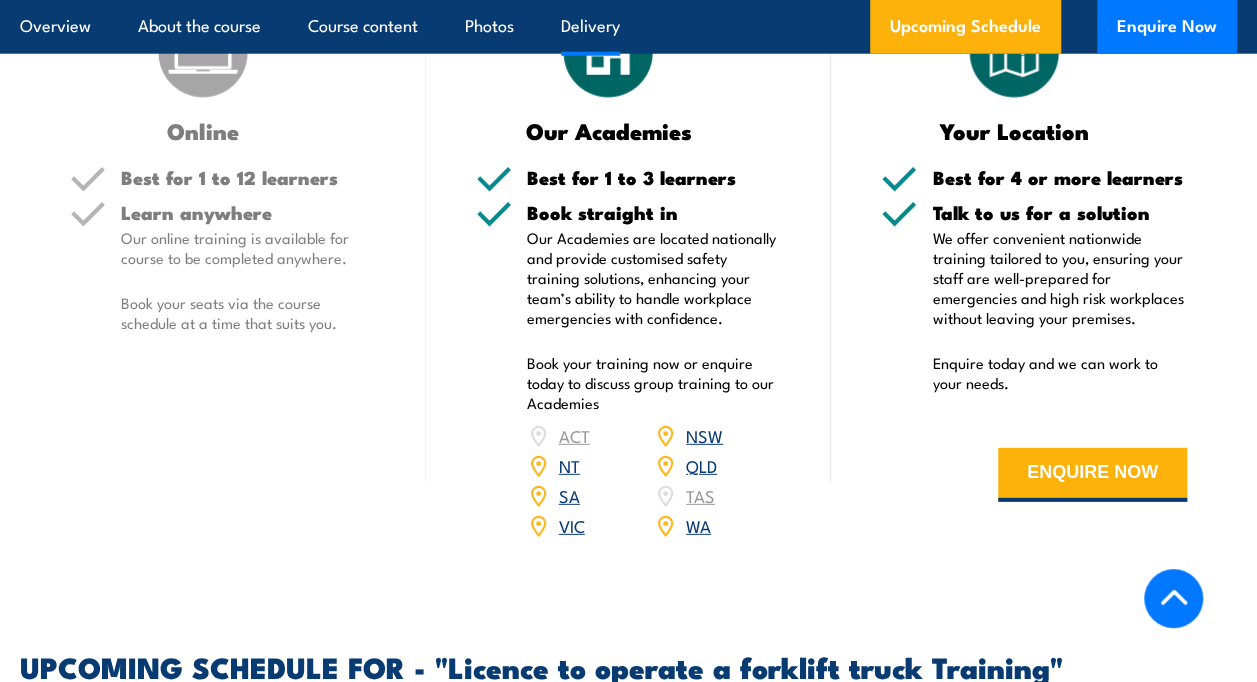 click on "QLD" at bounding box center [701, 465] 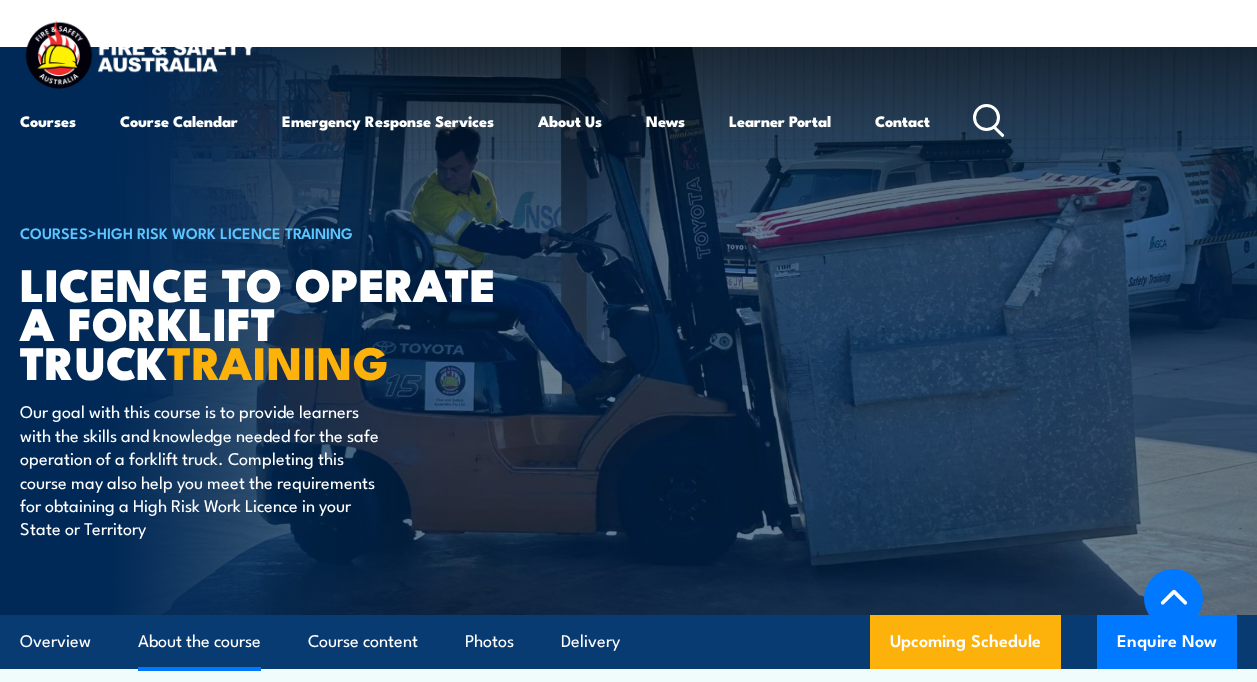scroll, scrollTop: 2531, scrollLeft: 0, axis: vertical 